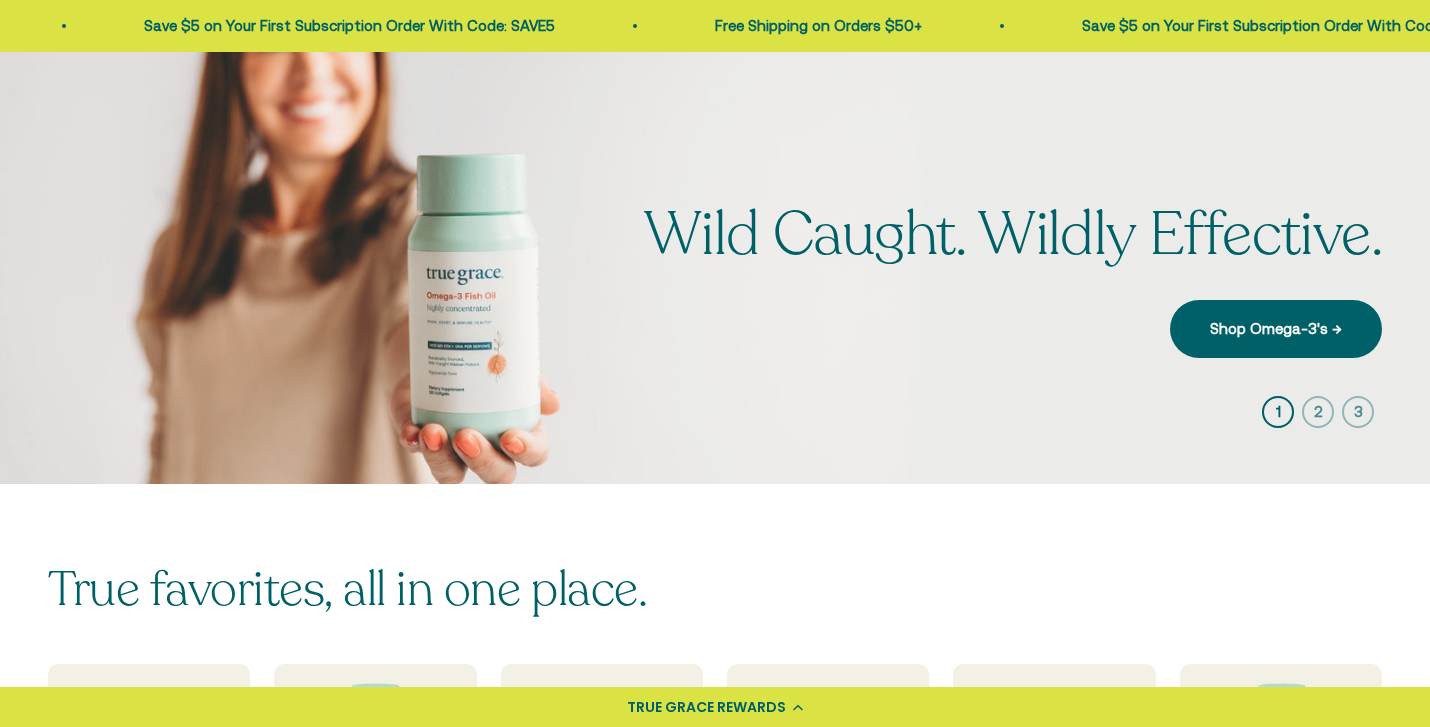 scroll, scrollTop: 0, scrollLeft: 0, axis: both 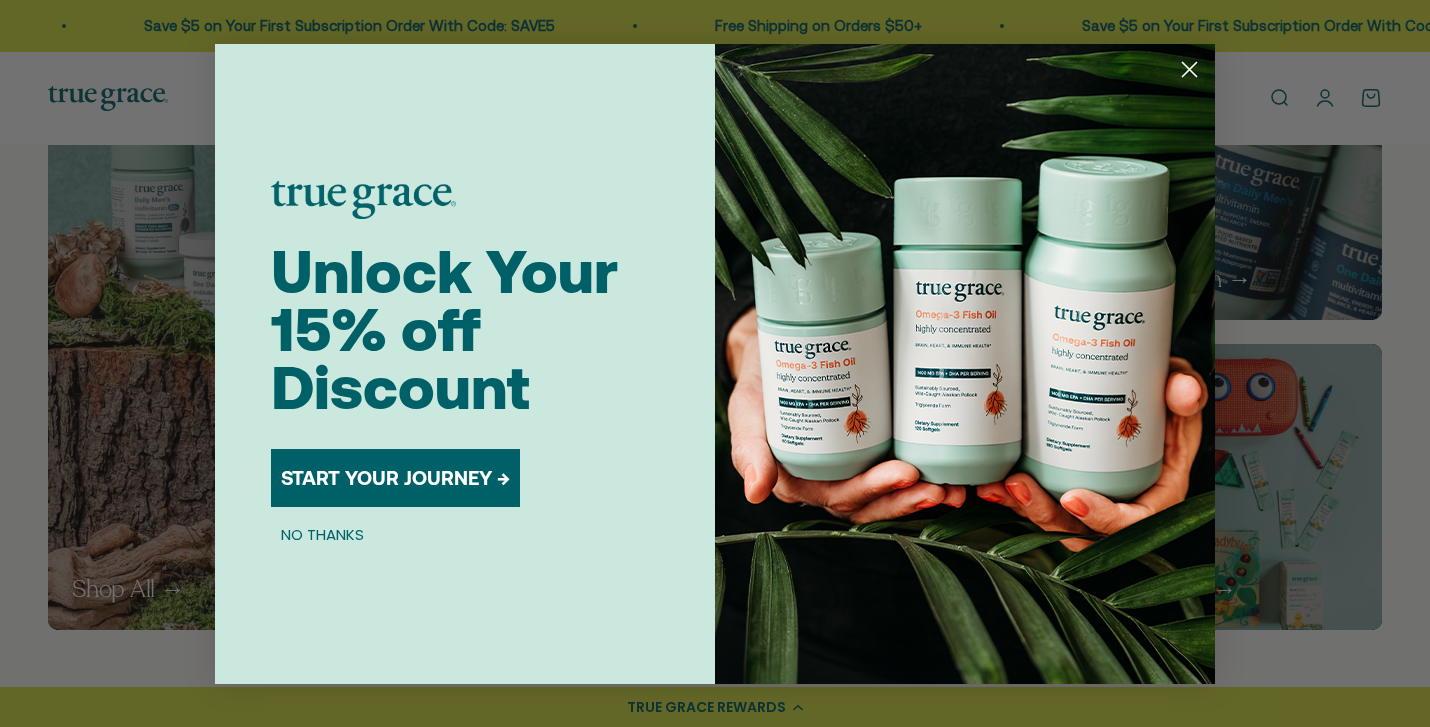 click on "START YOUR JOURNEY →" at bounding box center [395, 478] 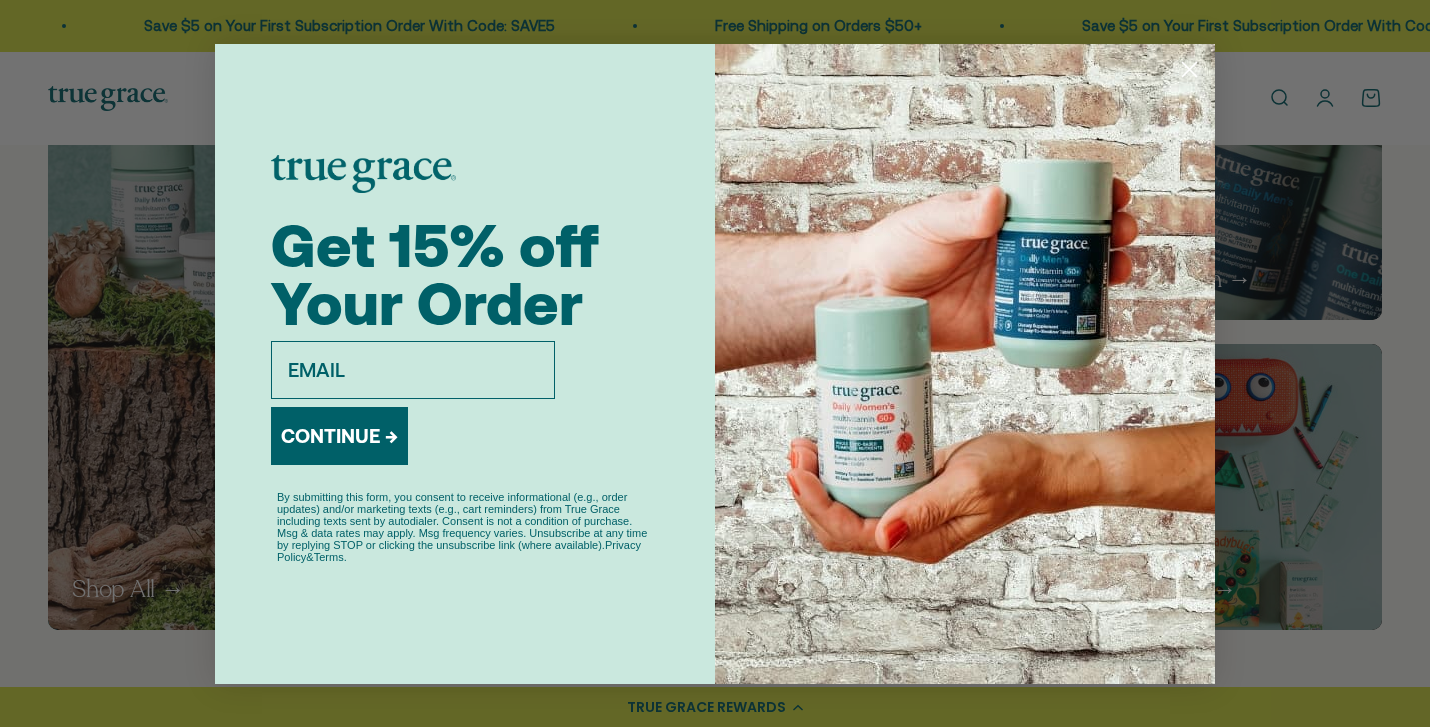 click on "email" at bounding box center (413, 370) 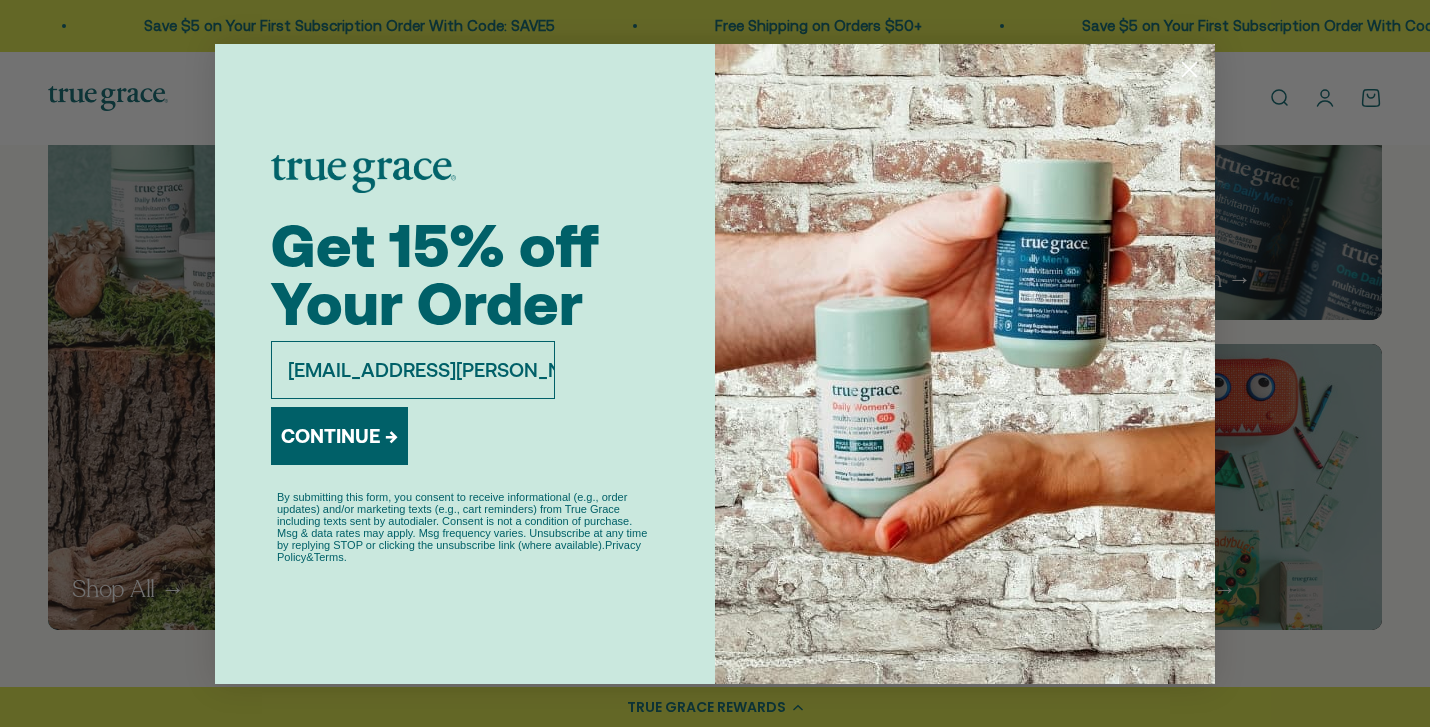 type on "kiki.oquinn@yahoo.com" 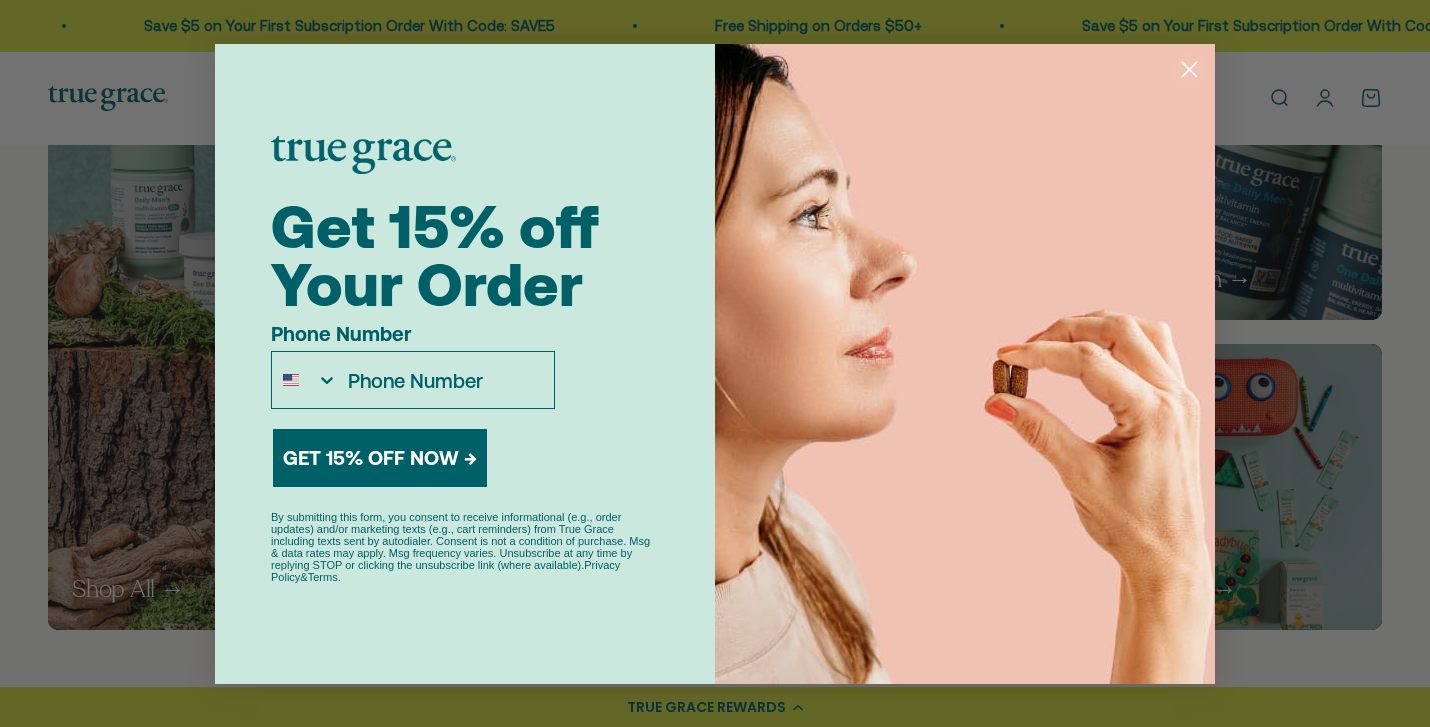 click on "GET 15% OFF NOW →" at bounding box center (380, 458) 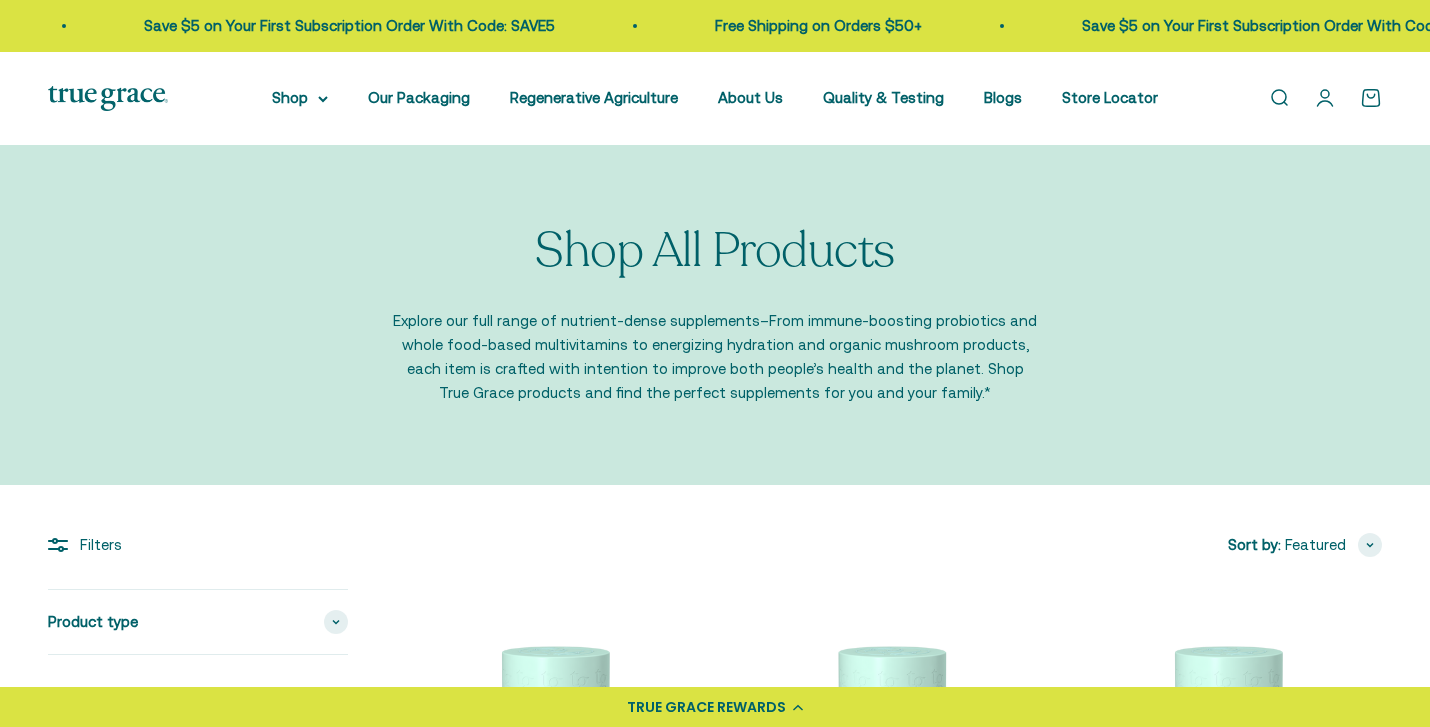 scroll, scrollTop: 0, scrollLeft: 0, axis: both 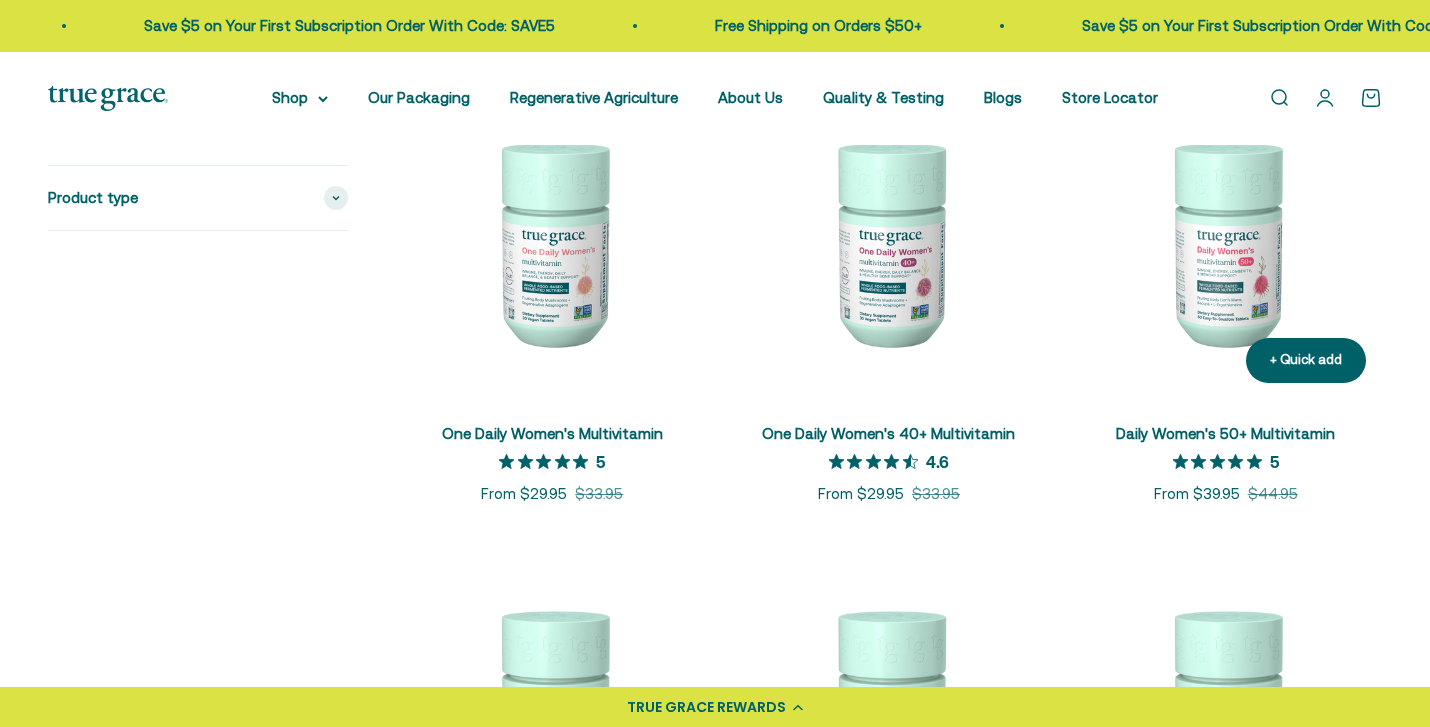 click at bounding box center (1225, 242) 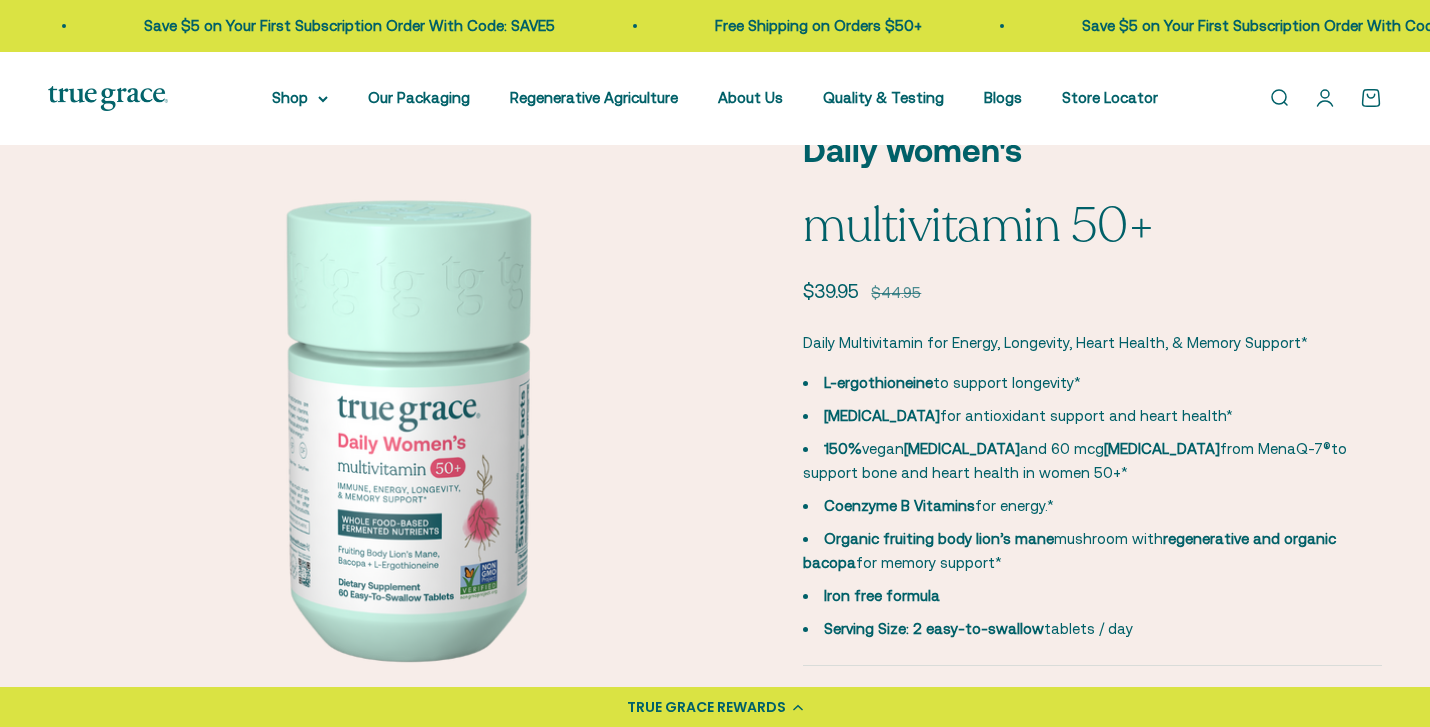 scroll, scrollTop: 0, scrollLeft: 0, axis: both 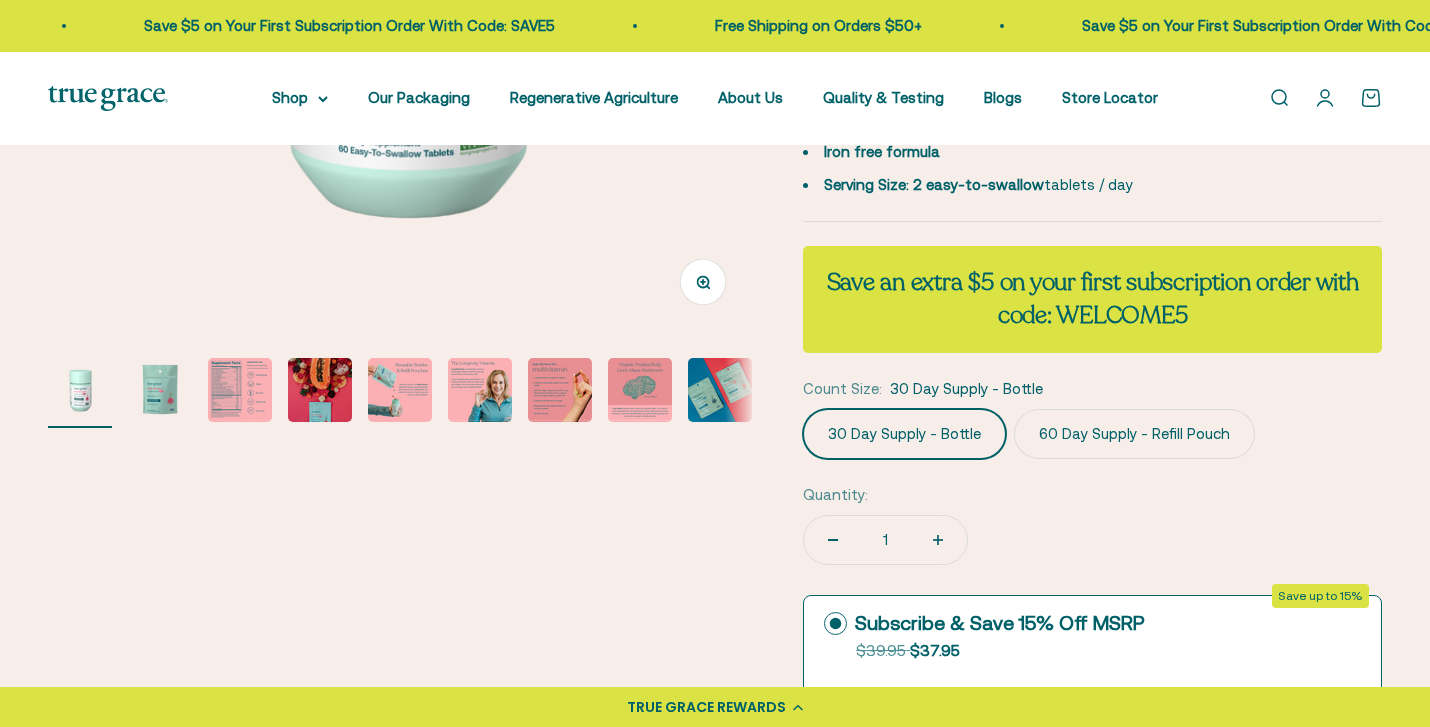 click on "60 Day Supply - Refill Pouch" 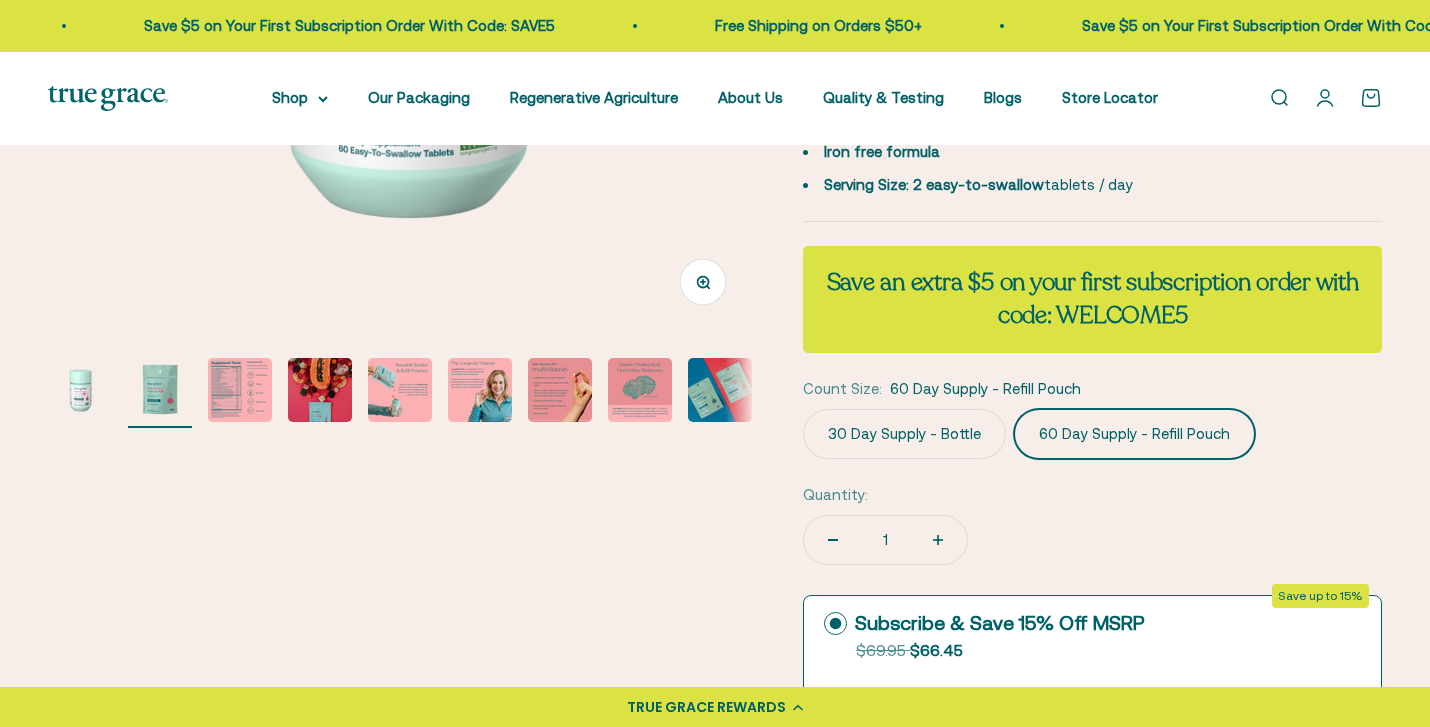 scroll, scrollTop: 0, scrollLeft: 731, axis: horizontal 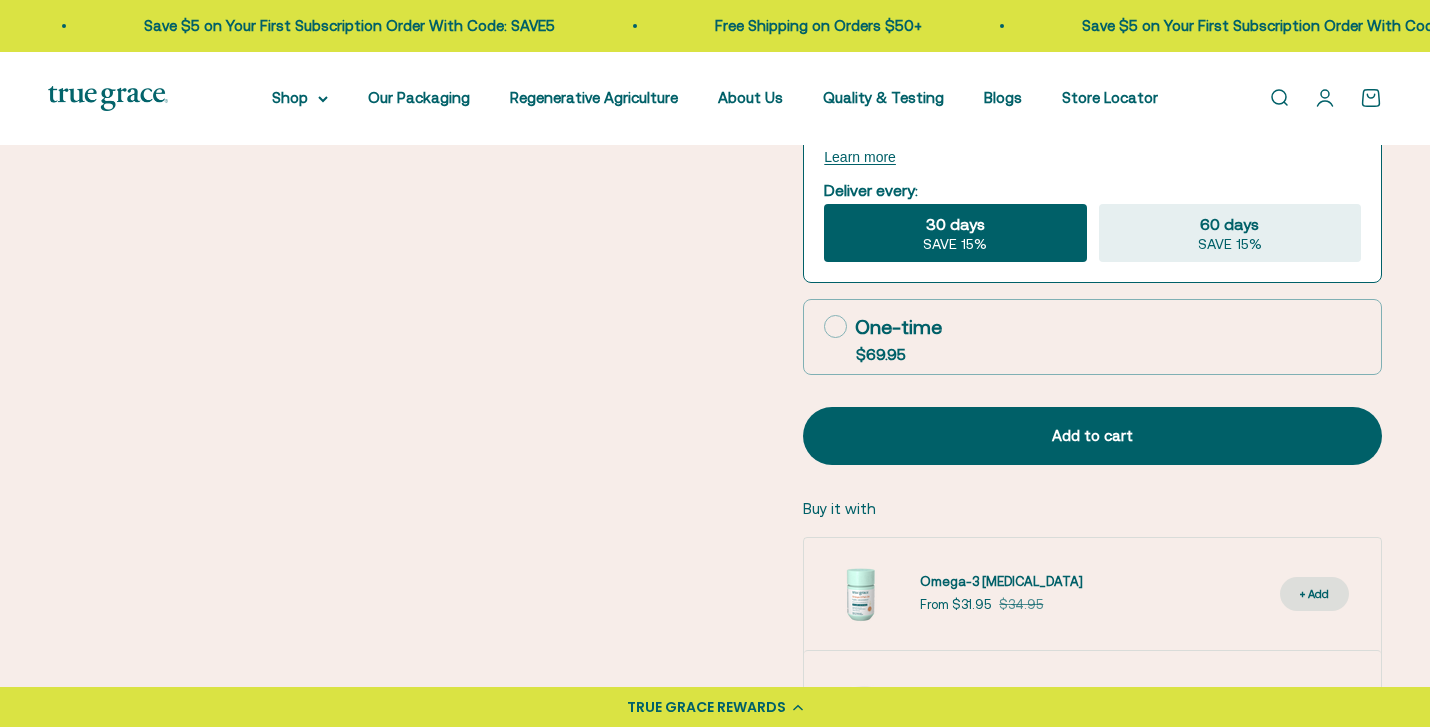 click 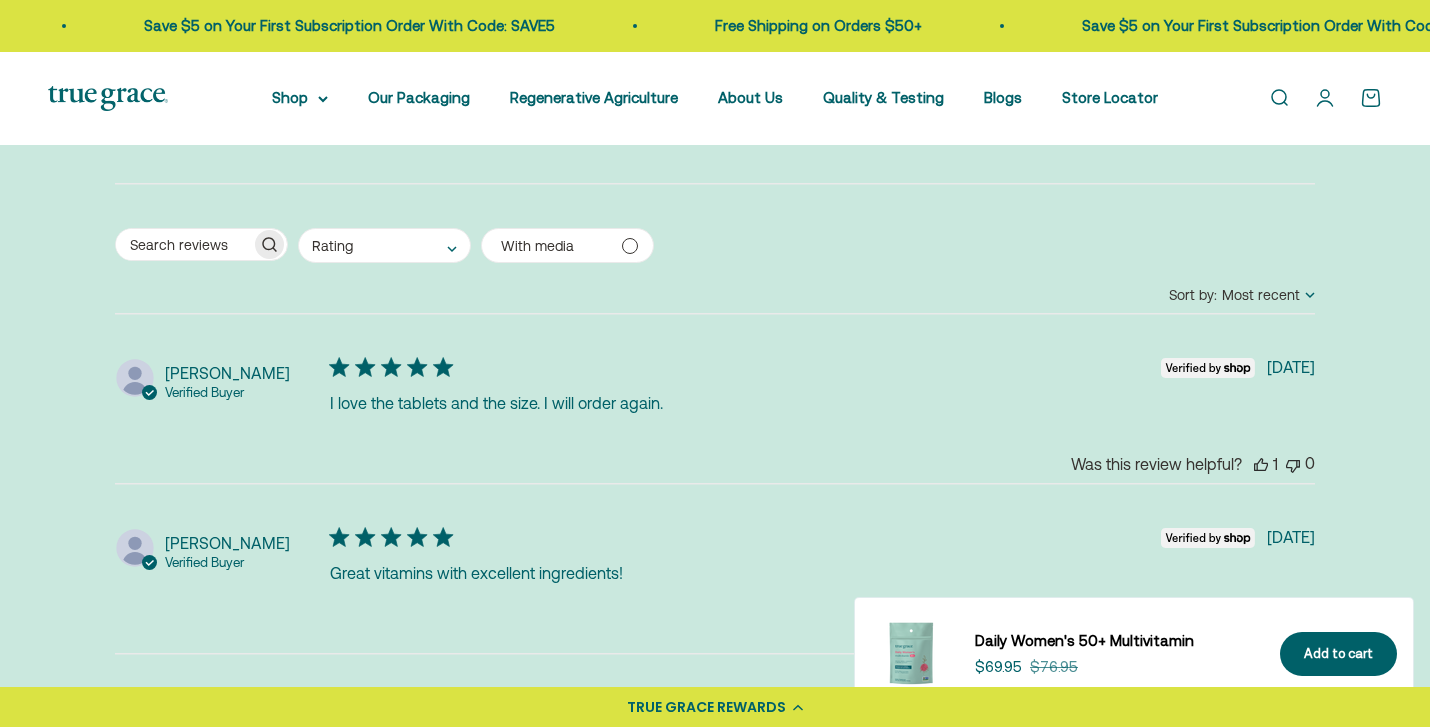 scroll, scrollTop: 4461, scrollLeft: 0, axis: vertical 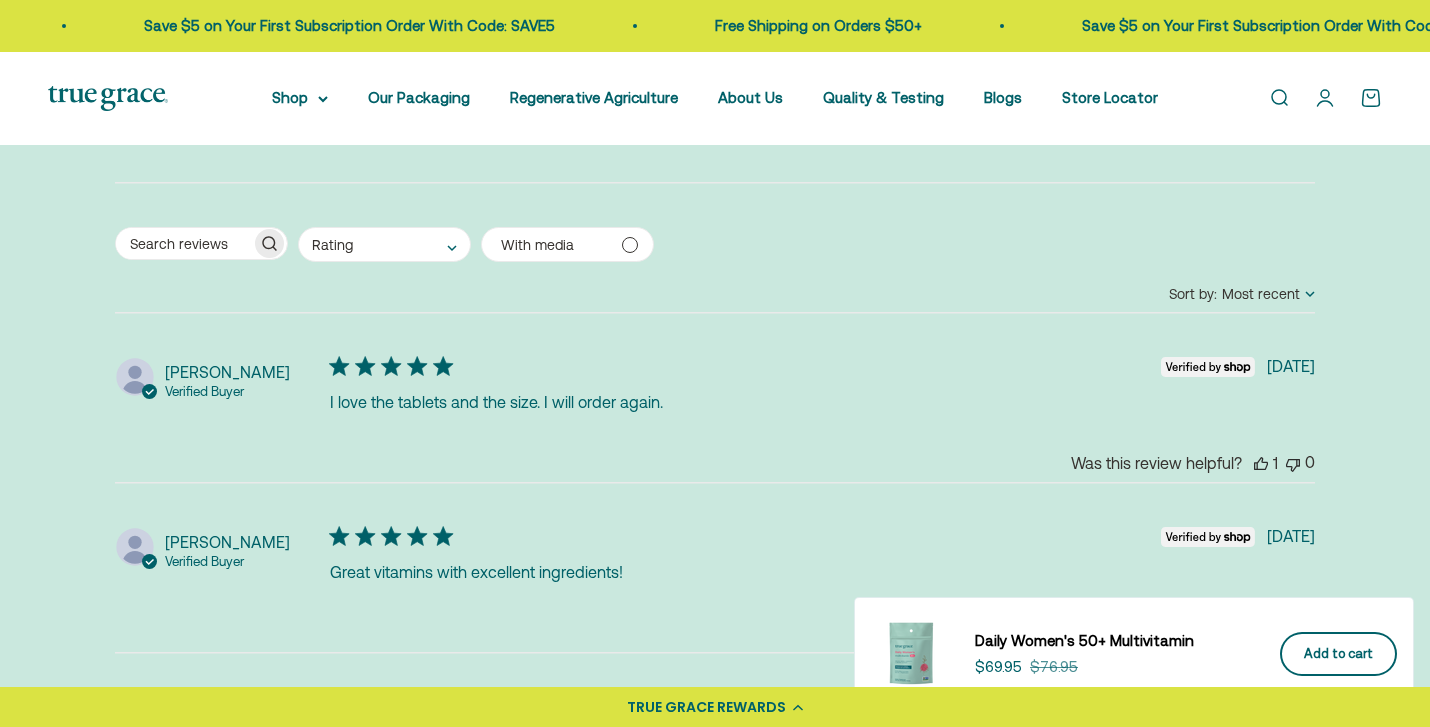 click on "Add to cart" 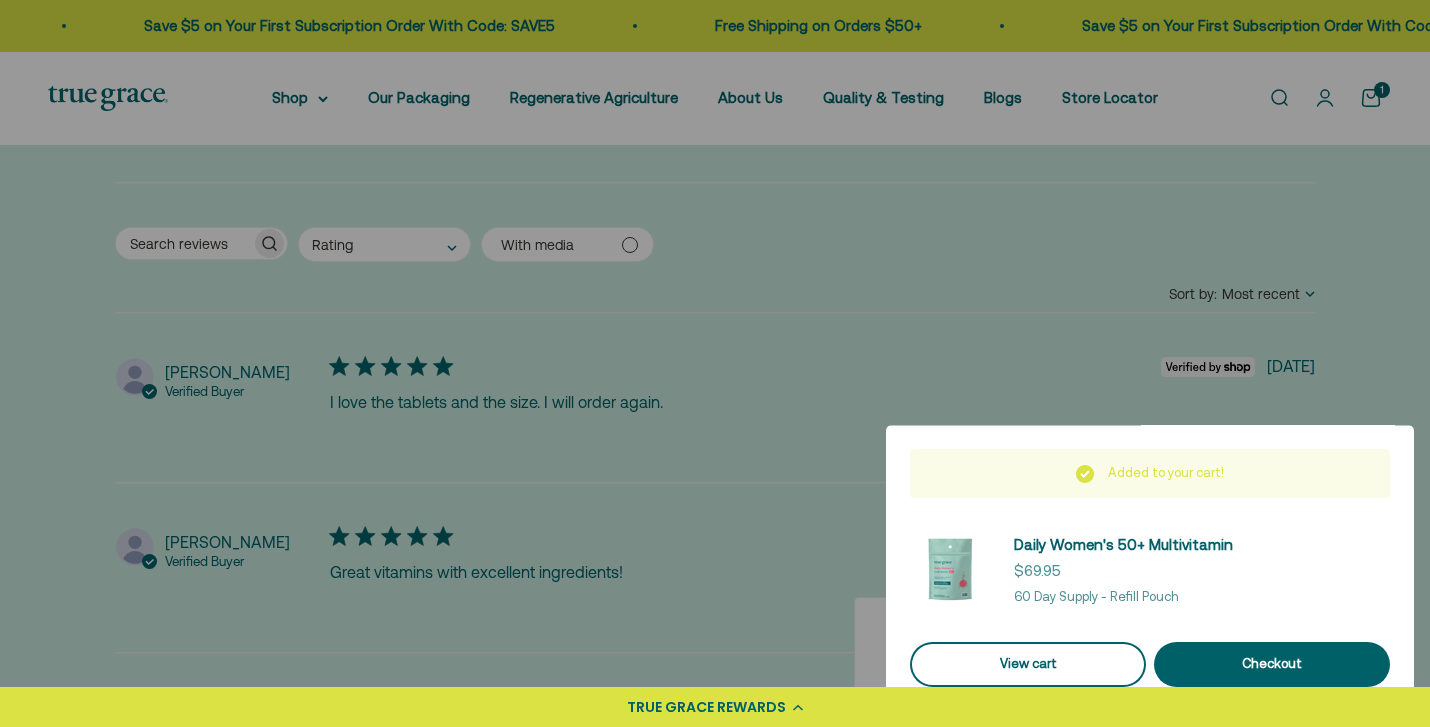 click on "View cart" at bounding box center [1028, 664] 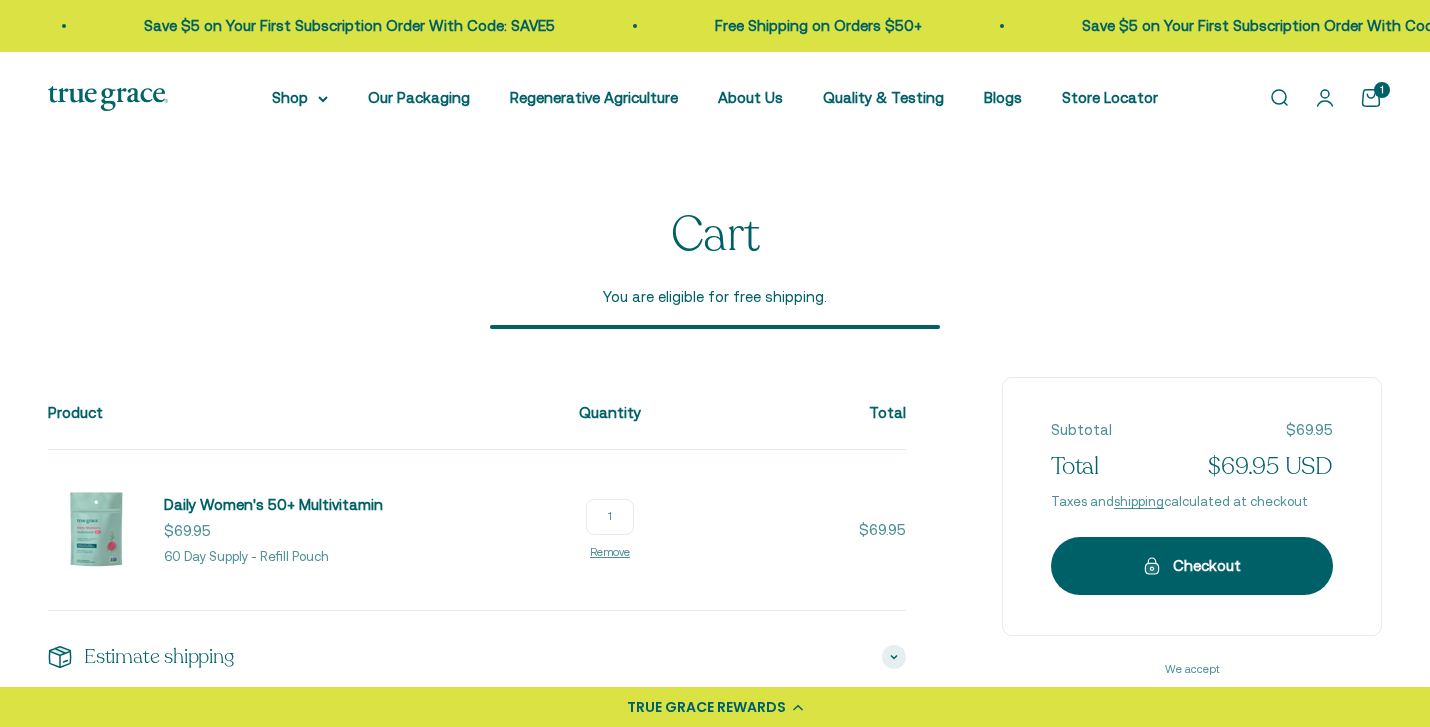scroll, scrollTop: 86, scrollLeft: 0, axis: vertical 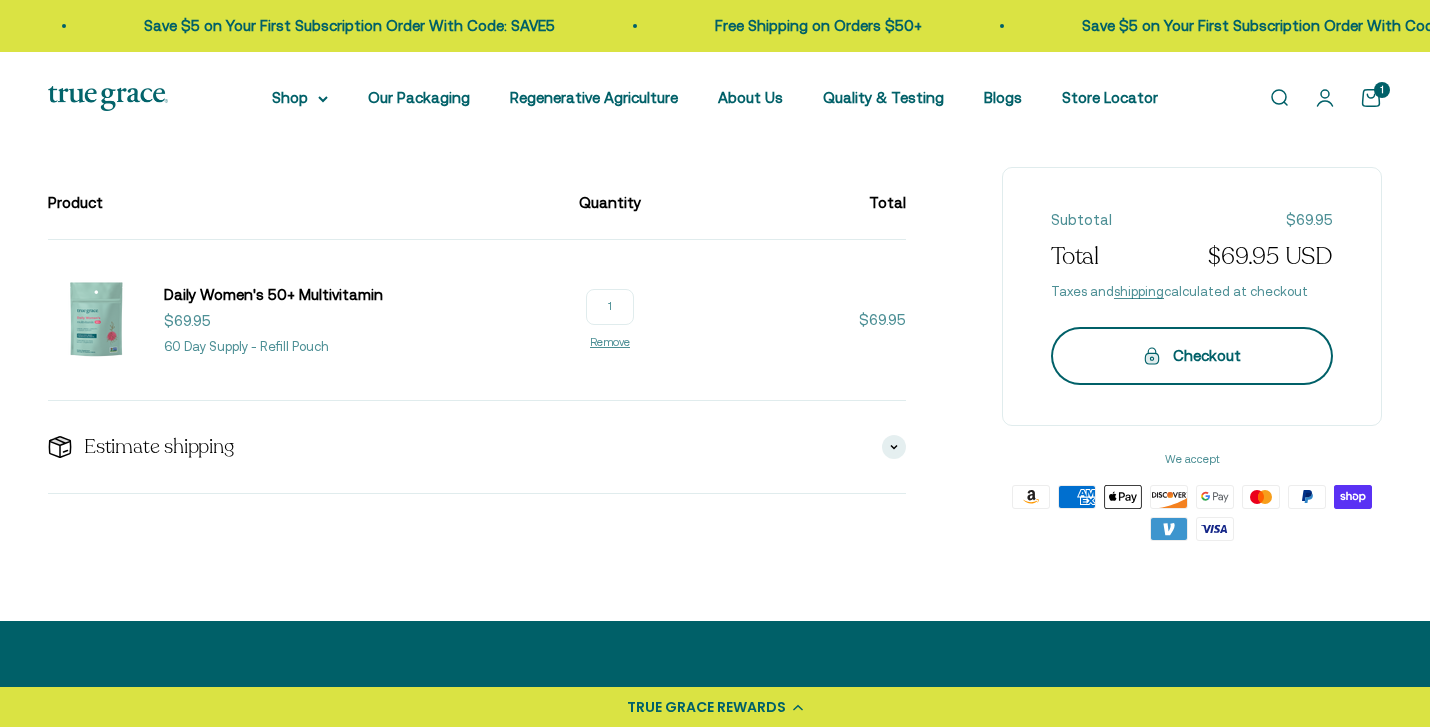 click on "Checkout" at bounding box center (1192, 356) 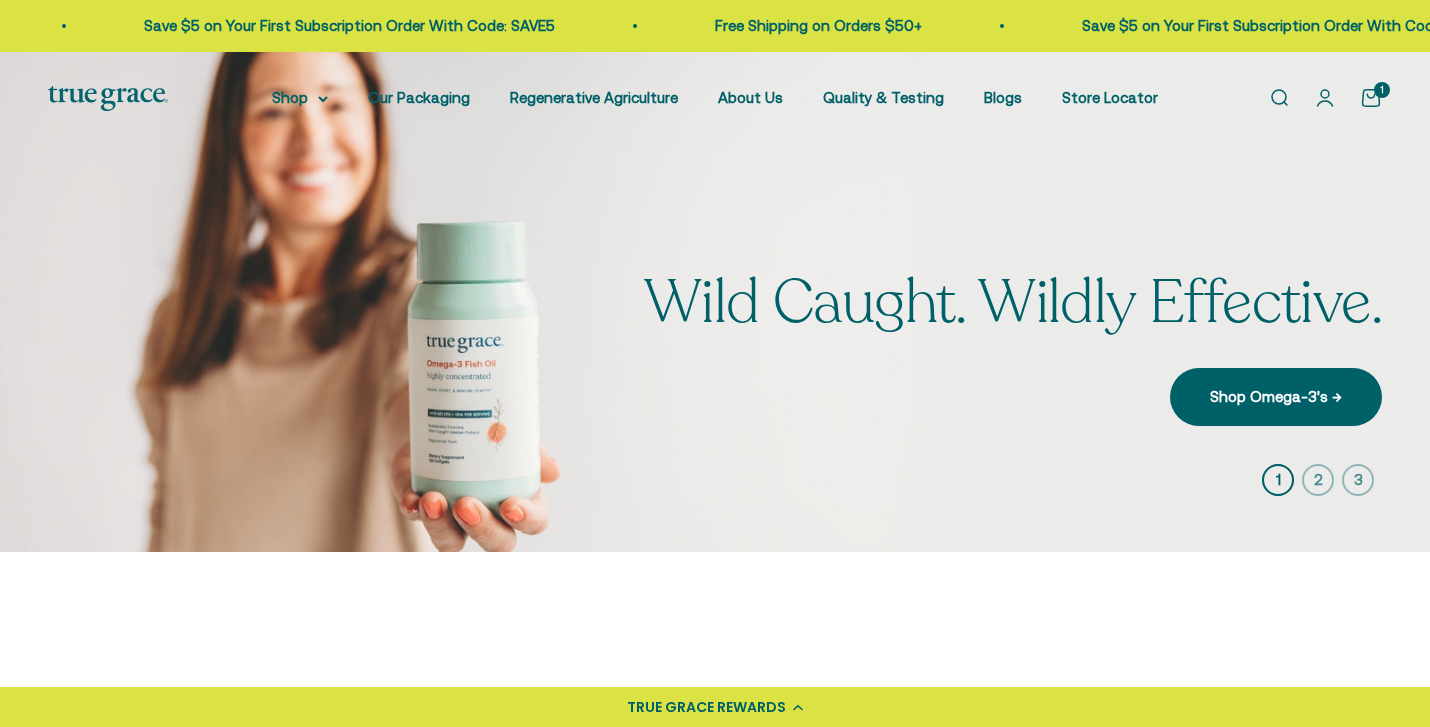 scroll, scrollTop: 0, scrollLeft: 0, axis: both 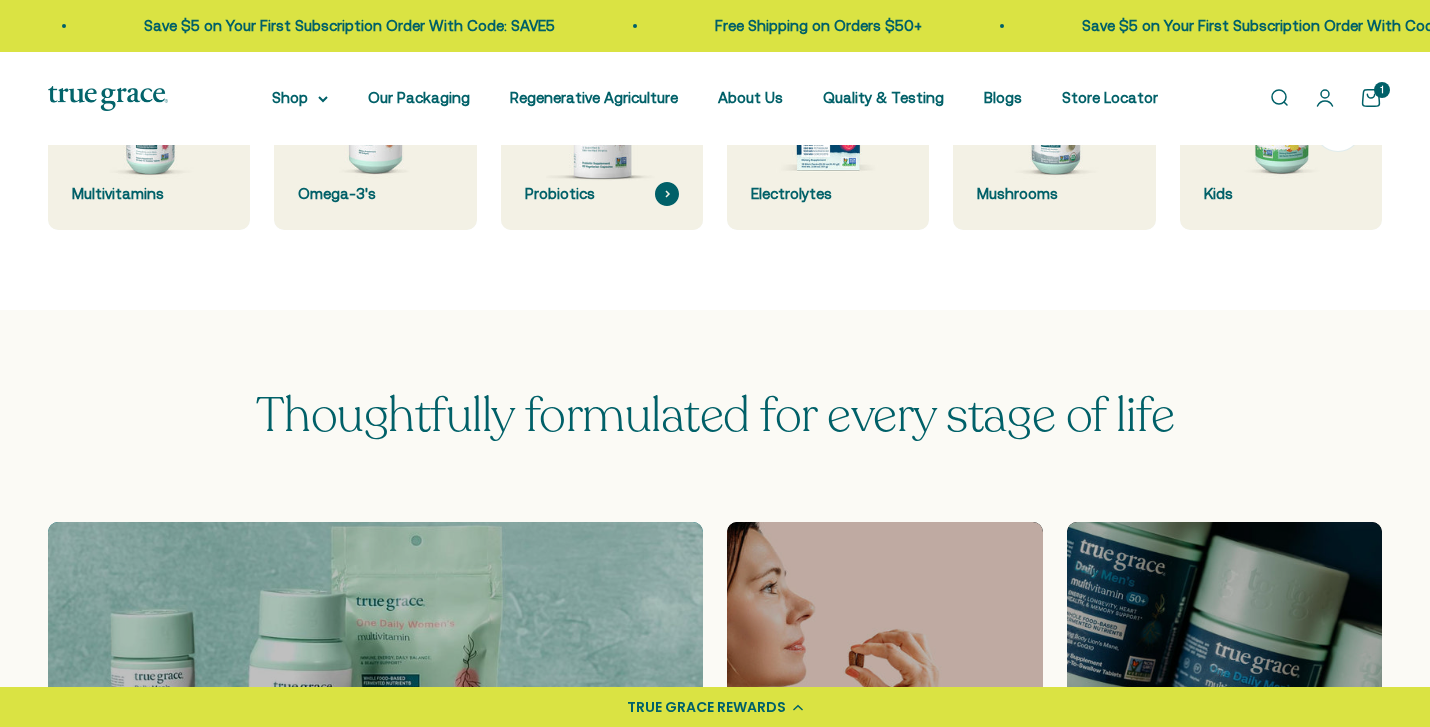 click 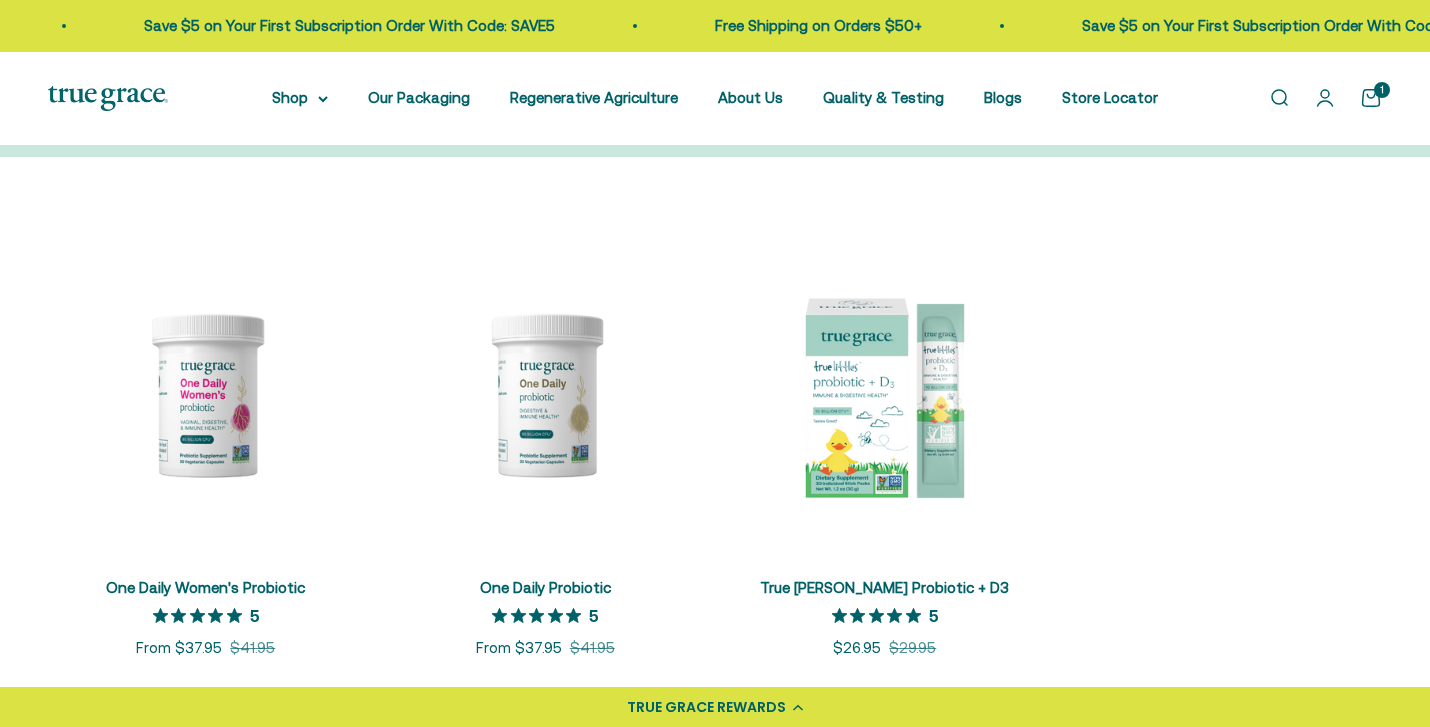 scroll, scrollTop: 403, scrollLeft: 0, axis: vertical 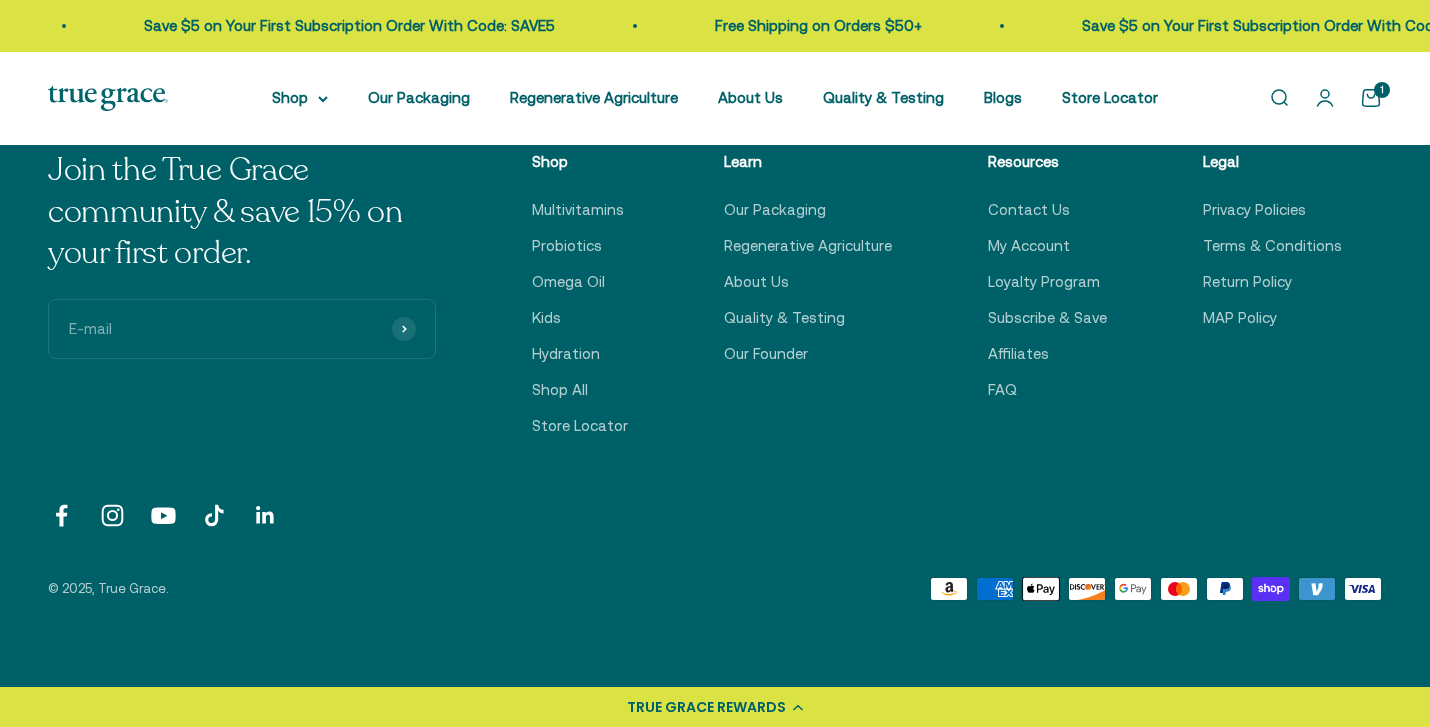 click on "E-mail" at bounding box center [242, 329] 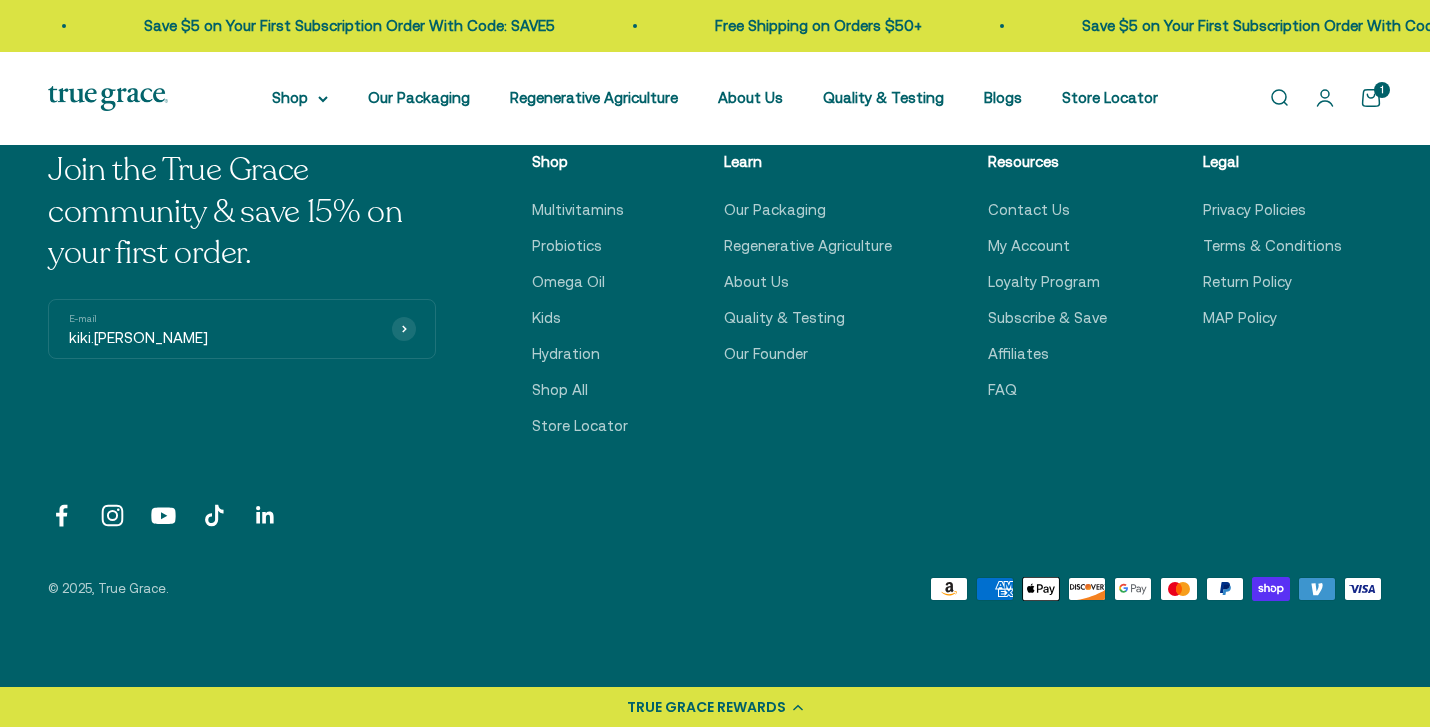 click on "Subscribe" at bounding box center [404, 329] 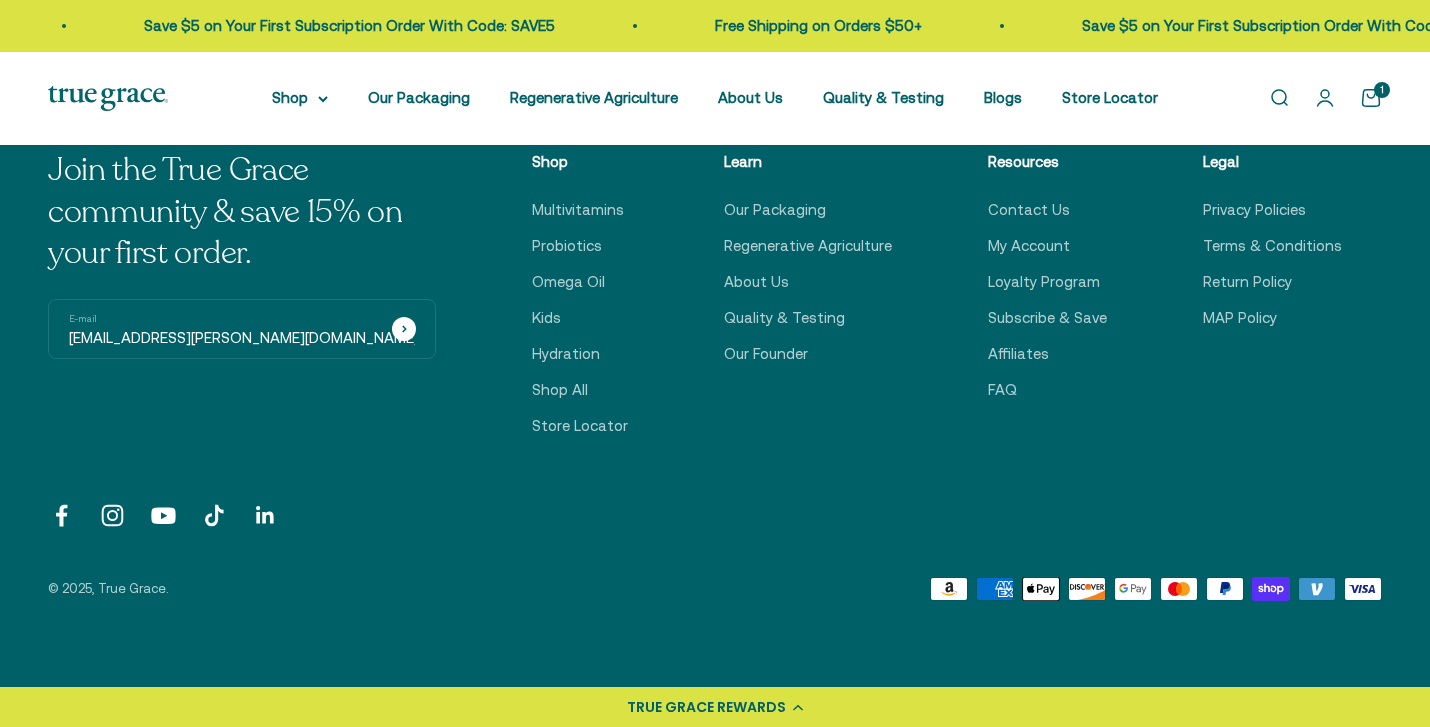type on "kiki.oquinn@yahoo.com" 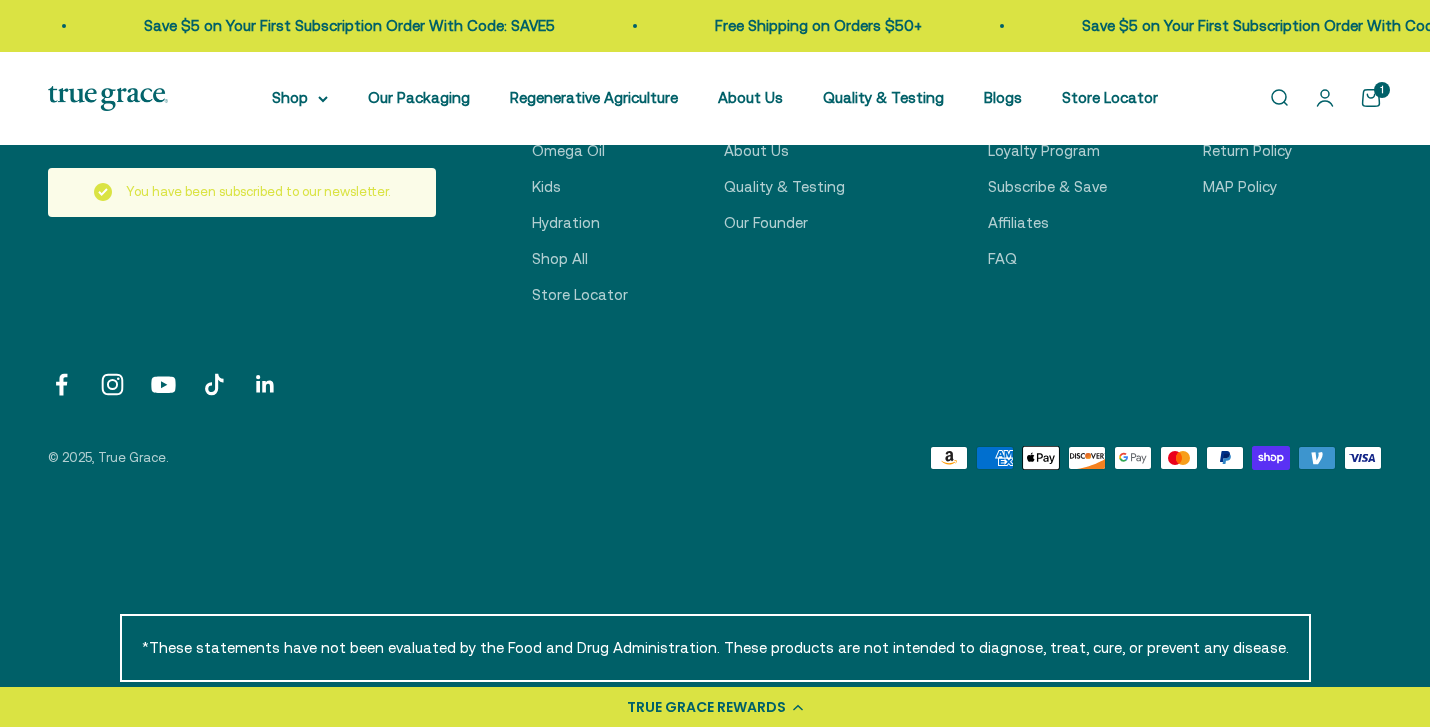 scroll, scrollTop: 1113, scrollLeft: 0, axis: vertical 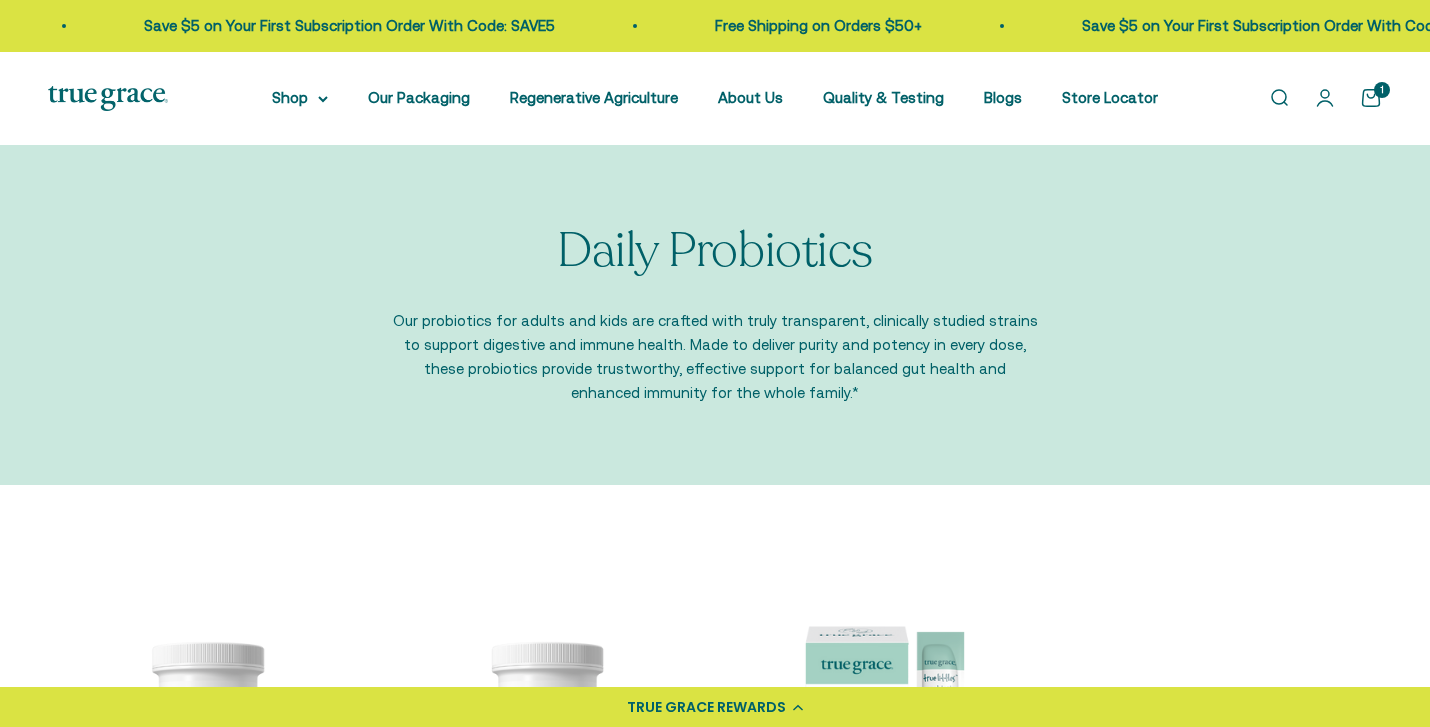 click on "Open cart
1" at bounding box center (1371, 98) 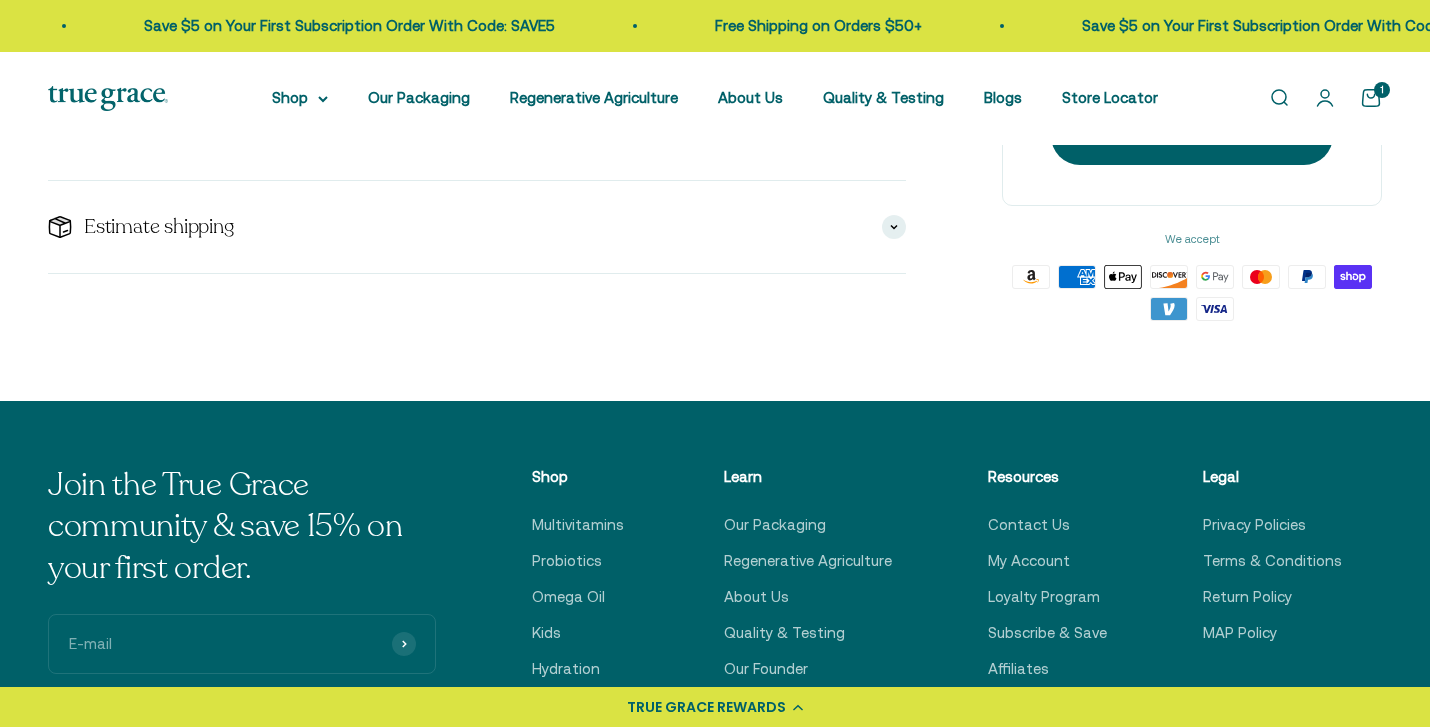 scroll, scrollTop: 297, scrollLeft: 0, axis: vertical 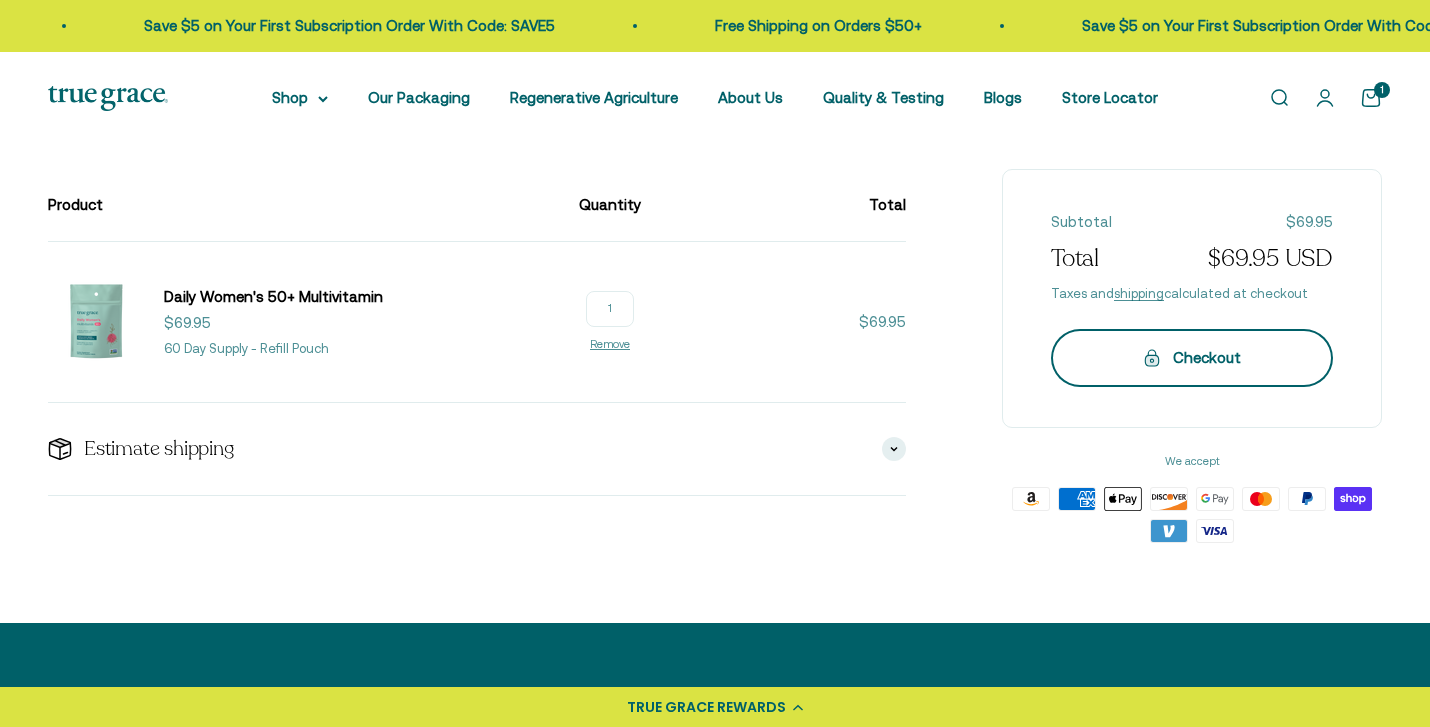 click on "Checkout" at bounding box center (1192, 358) 